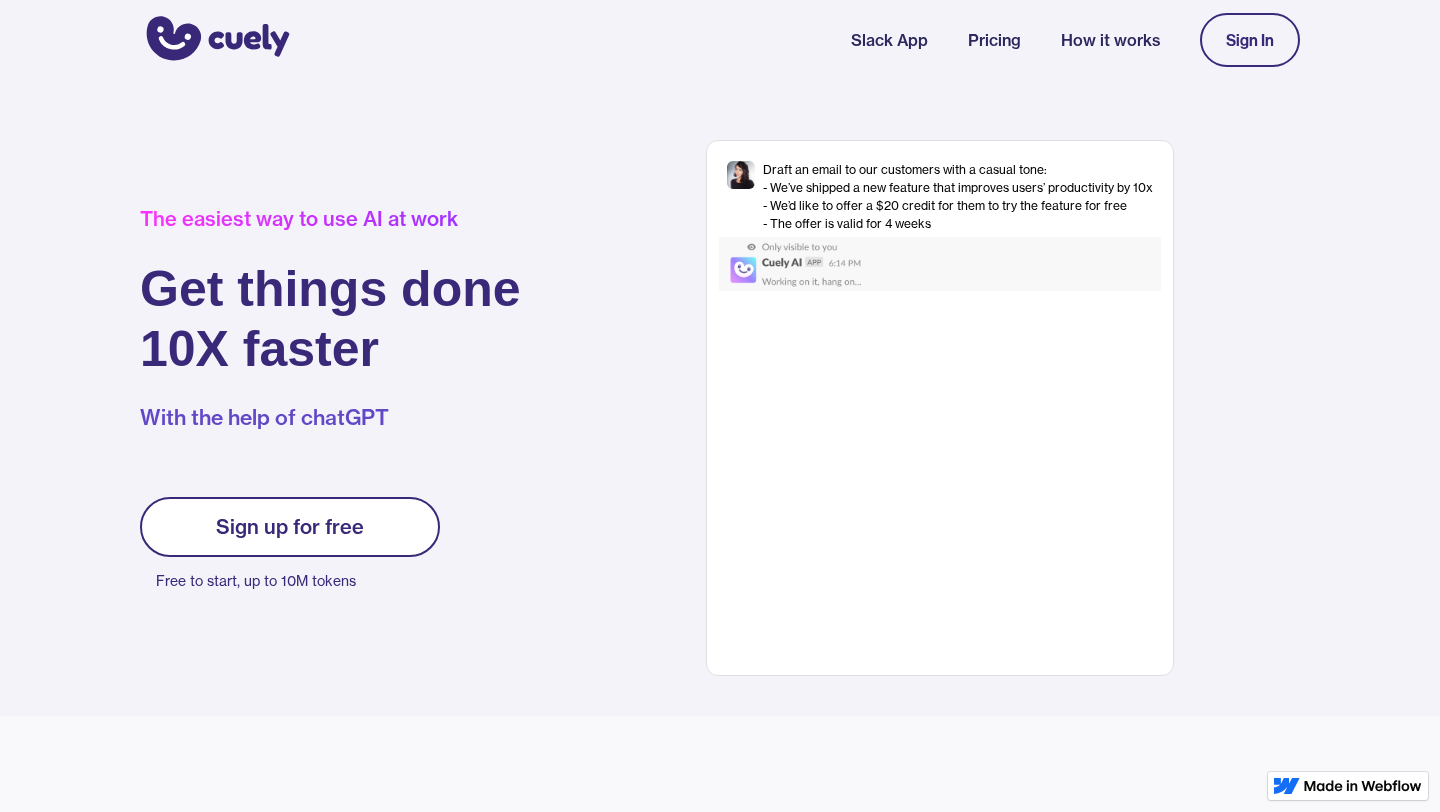 scroll, scrollTop: 0, scrollLeft: 0, axis: both 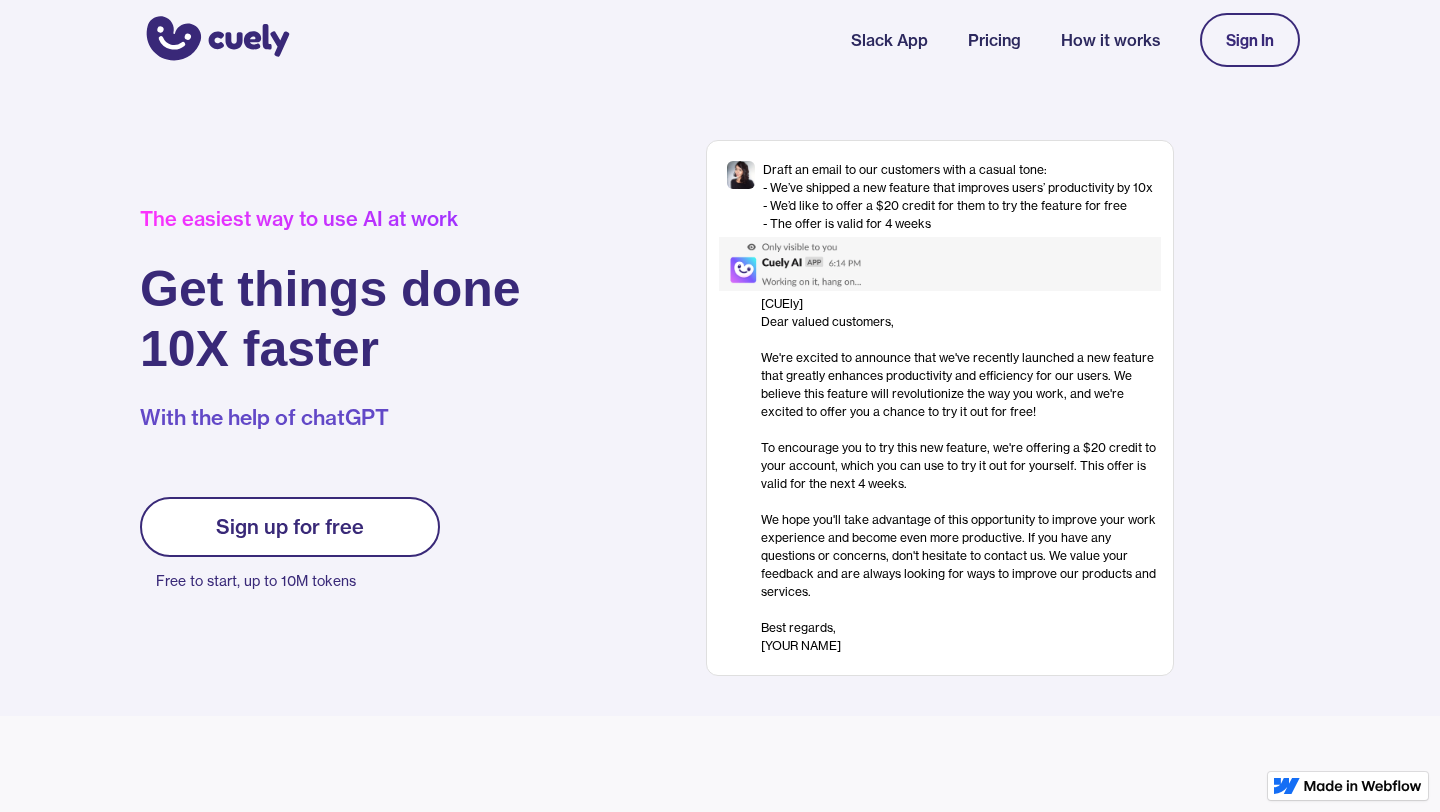 click on "Sign up for free" at bounding box center [290, 527] 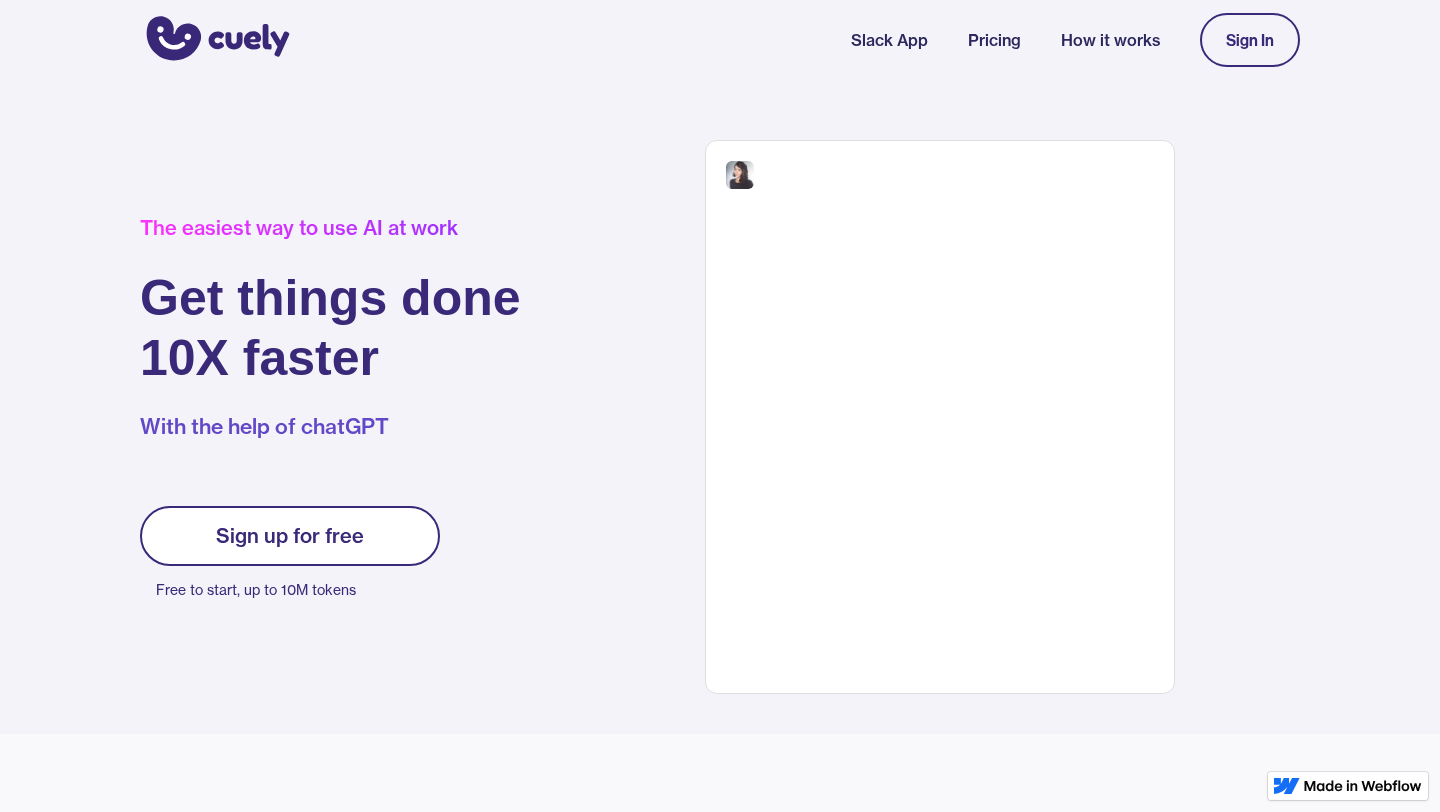 scroll, scrollTop: 0, scrollLeft: 0, axis: both 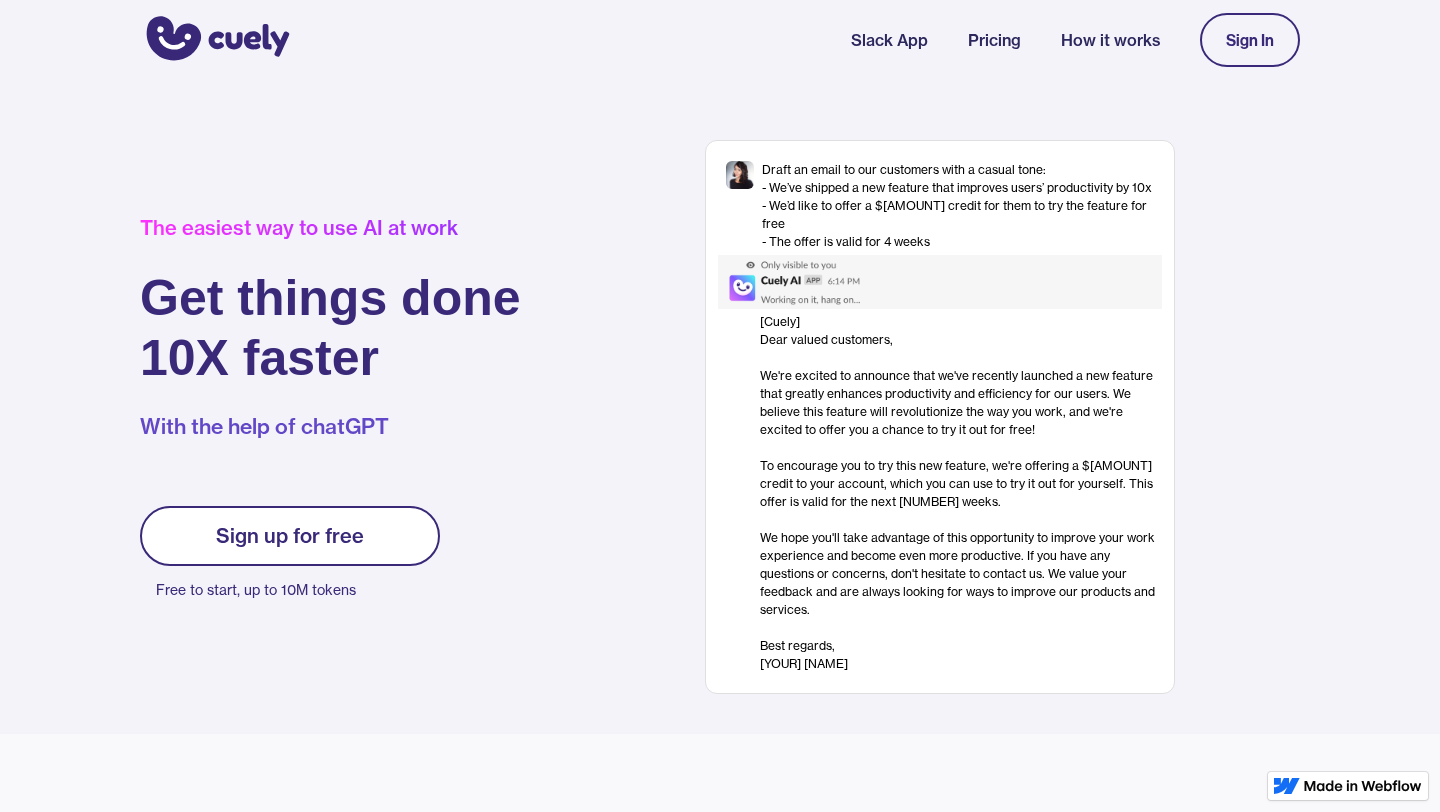 click on "Sign up for free" at bounding box center (290, 536) 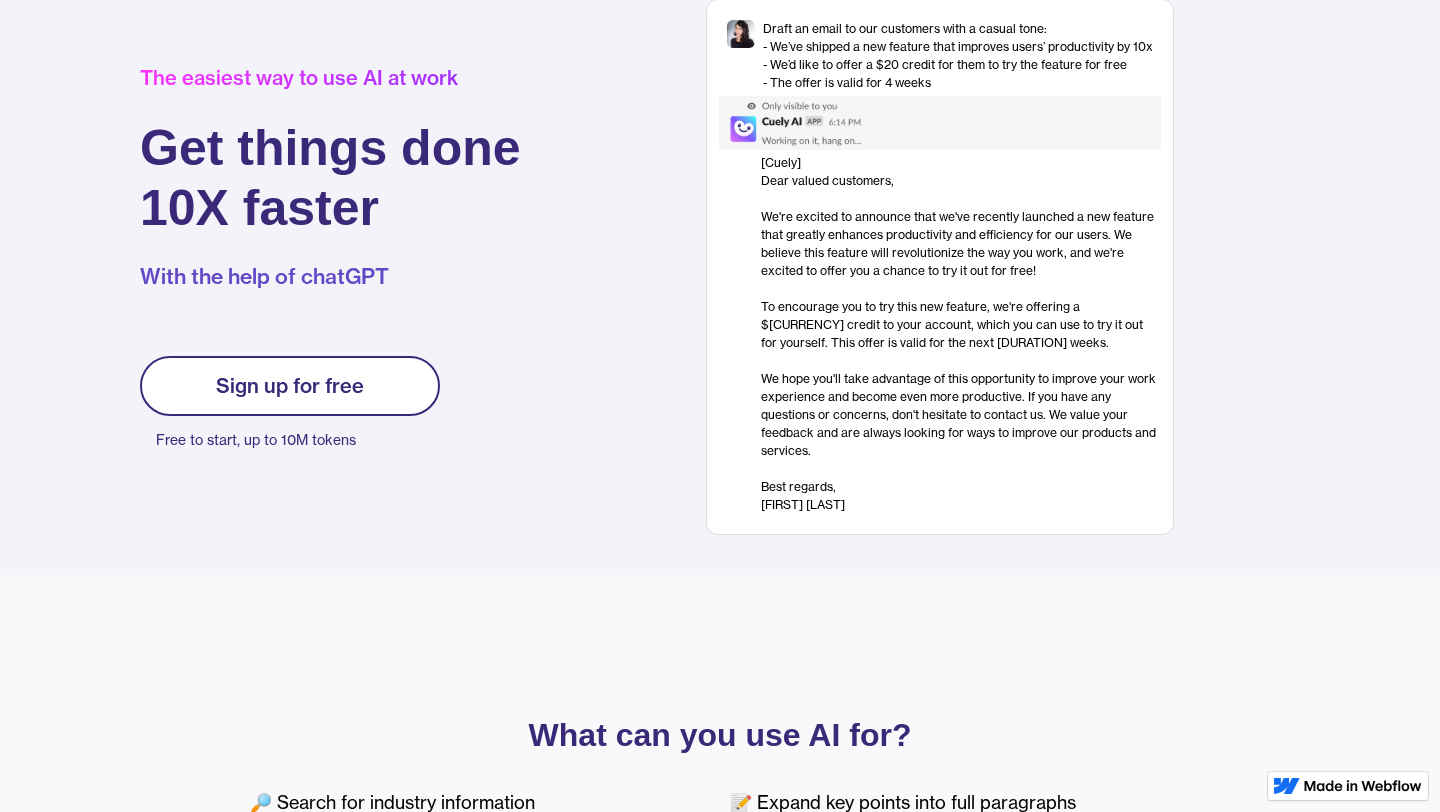 scroll, scrollTop: 118, scrollLeft: 0, axis: vertical 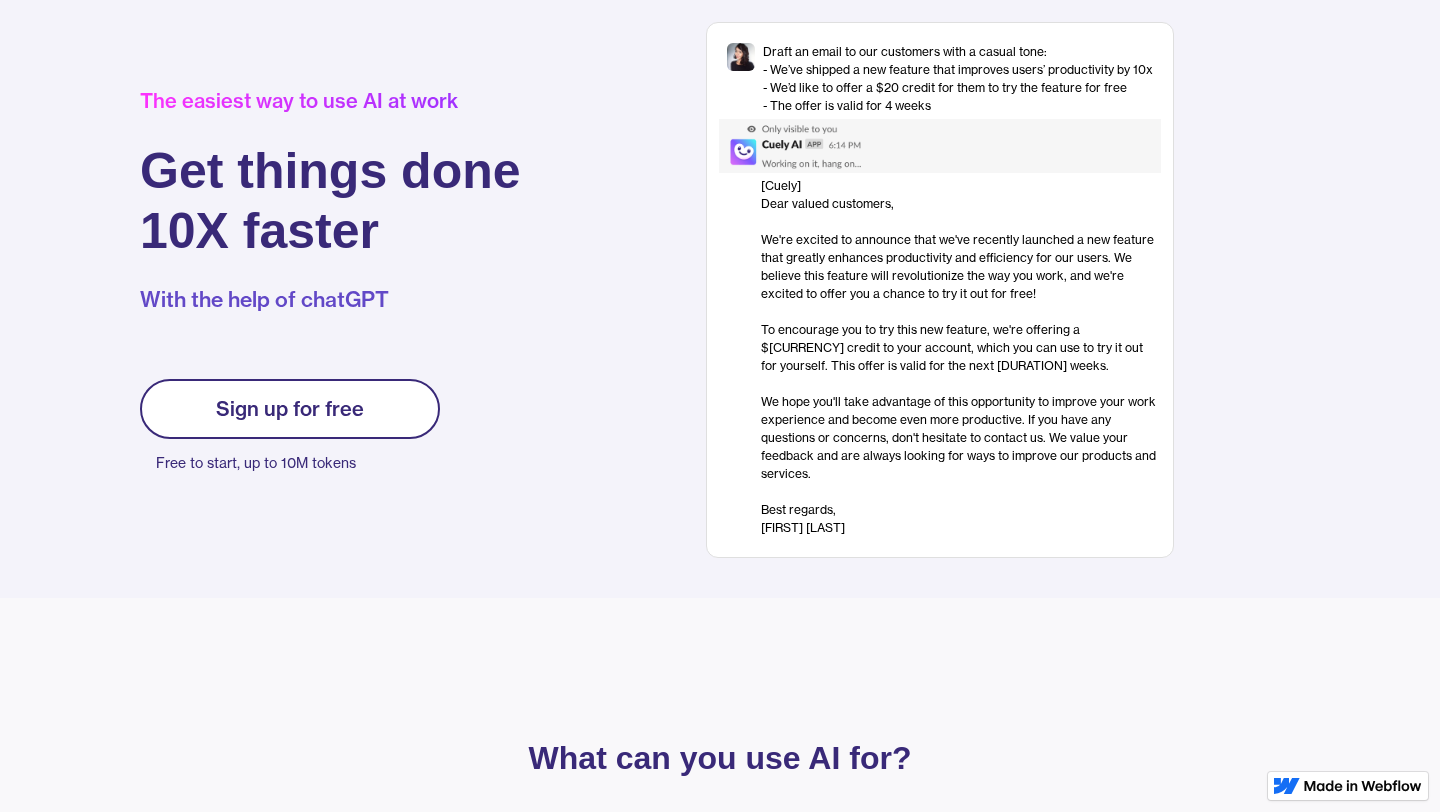 click on "Sign up for free" at bounding box center [290, 409] 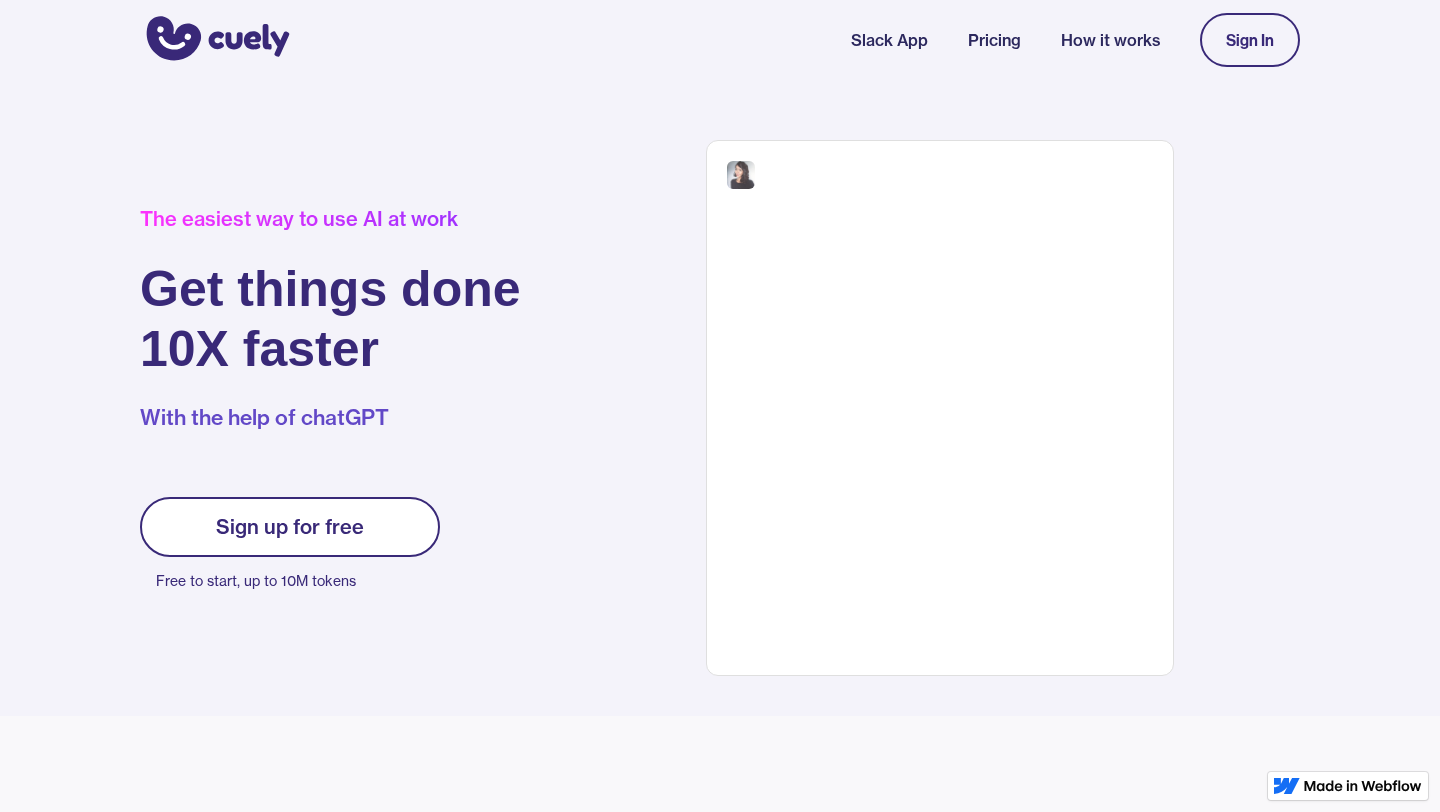 scroll, scrollTop: 0, scrollLeft: 0, axis: both 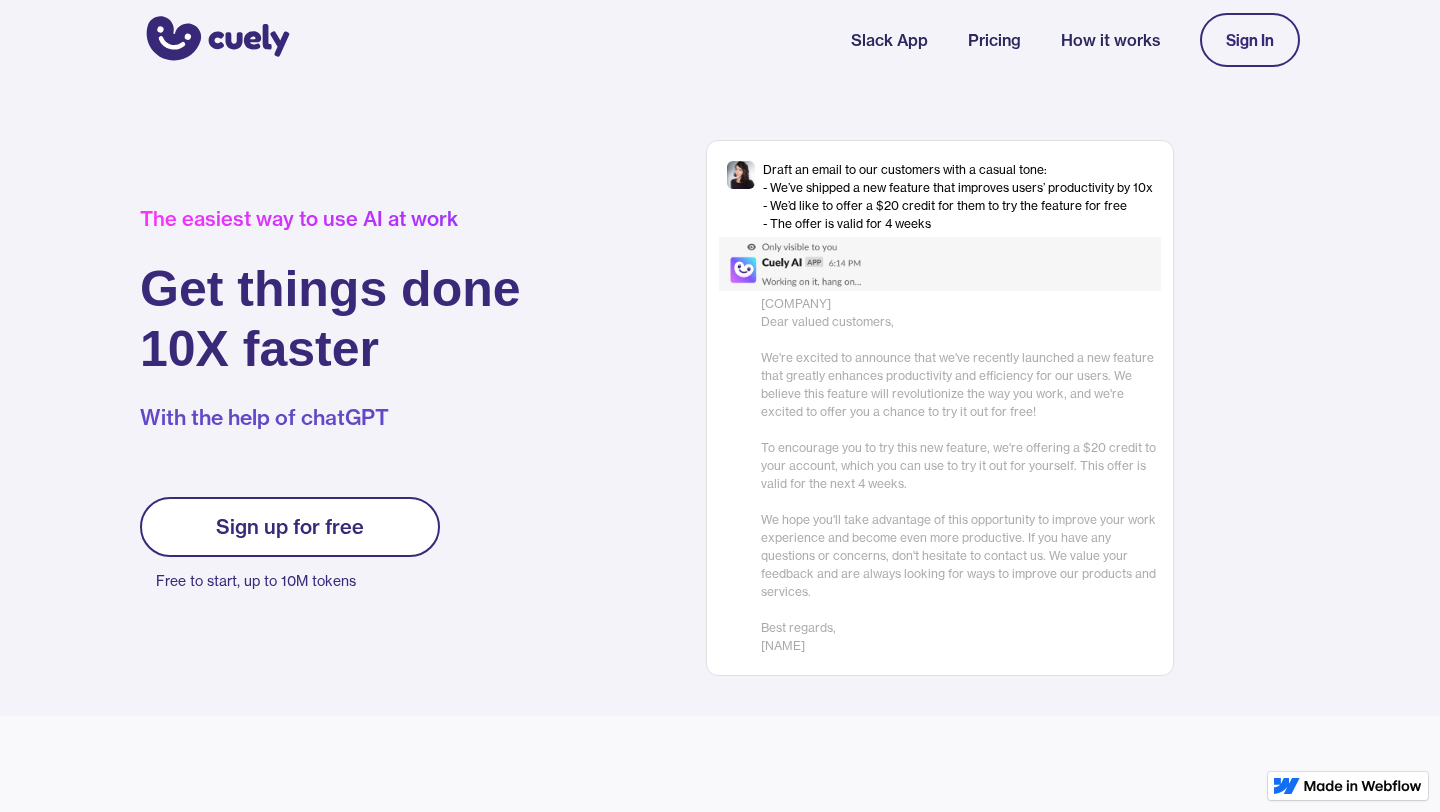 click on "Pricing" at bounding box center (994, 40) 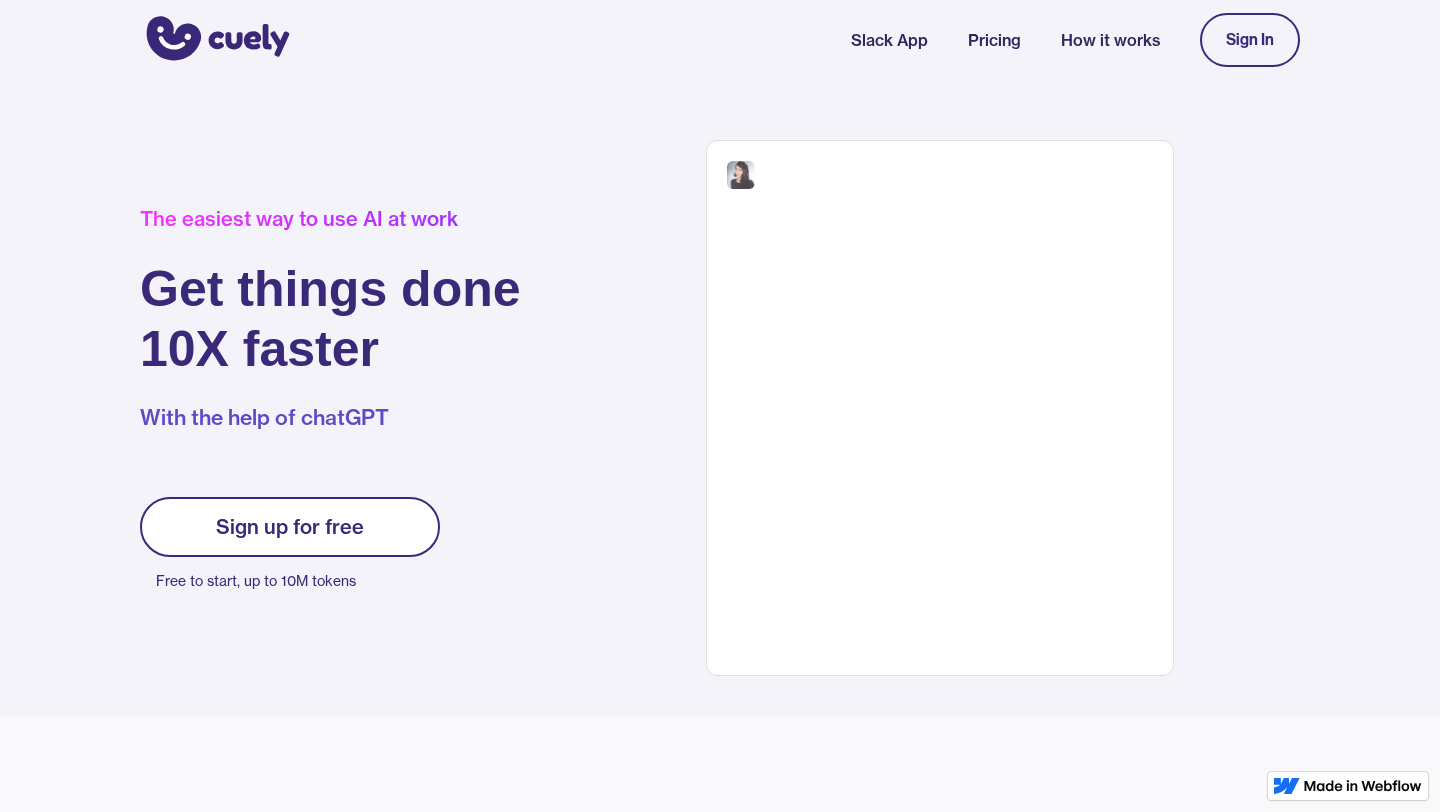 scroll, scrollTop: 0, scrollLeft: 0, axis: both 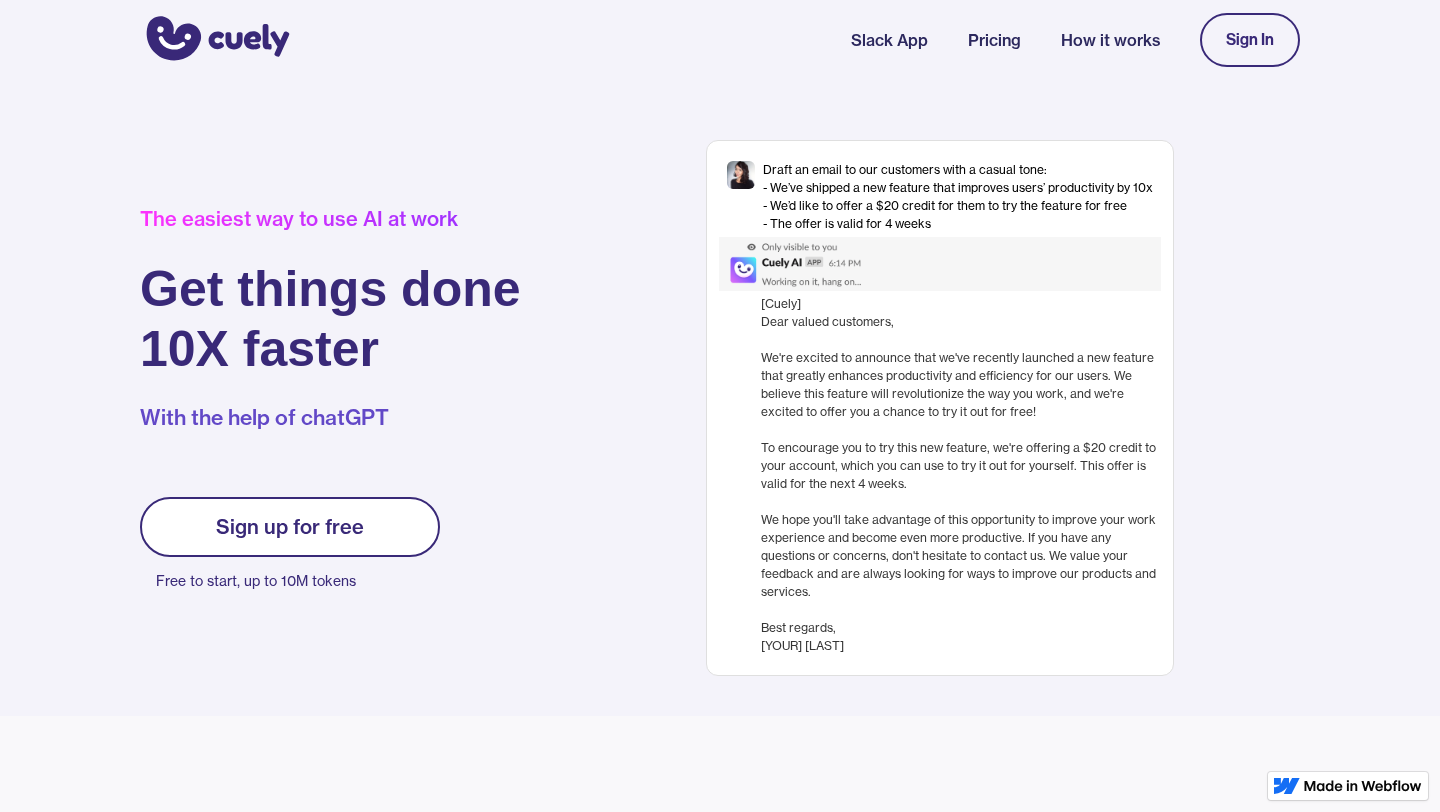 click on "Slack App" at bounding box center (889, 40) 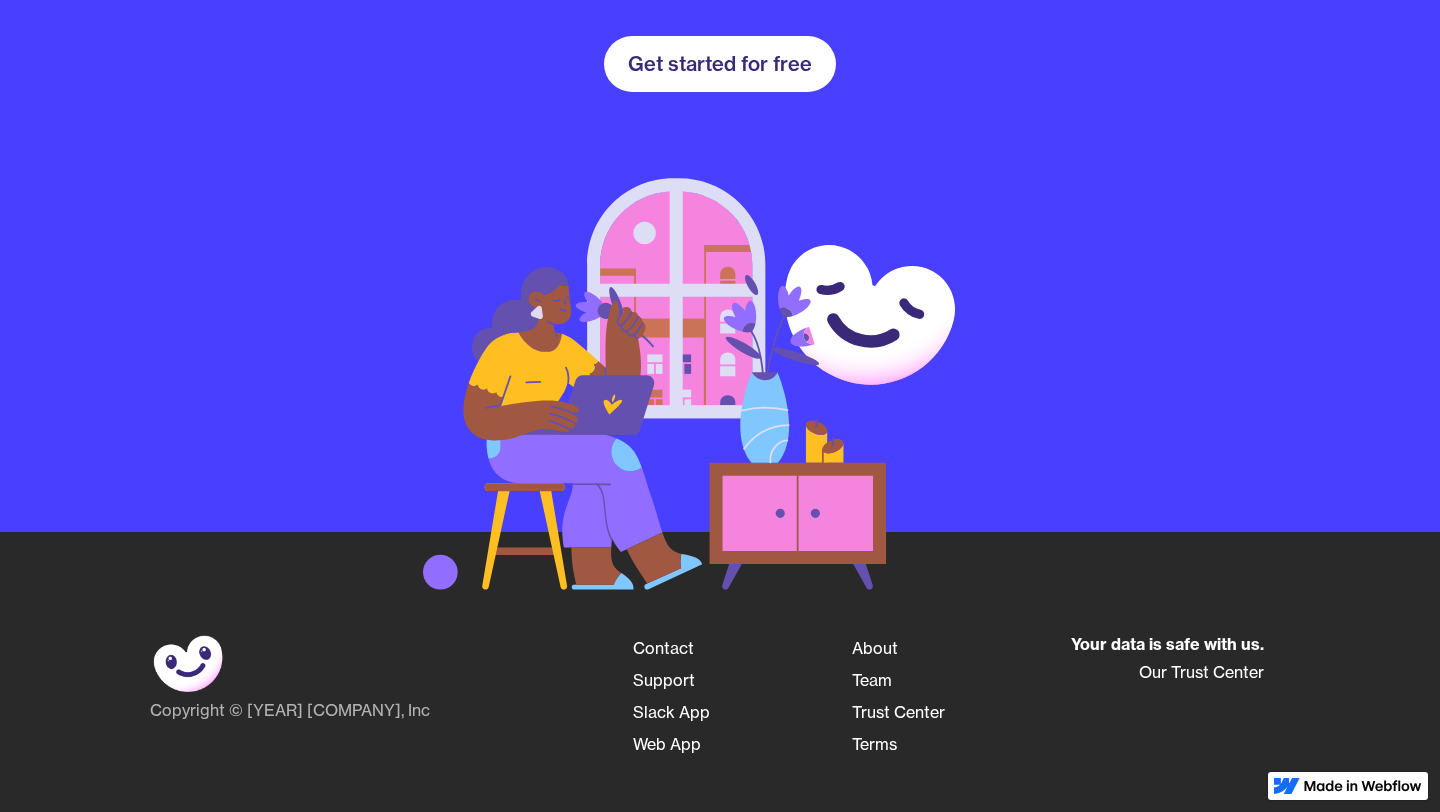 scroll, scrollTop: 3034, scrollLeft: 0, axis: vertical 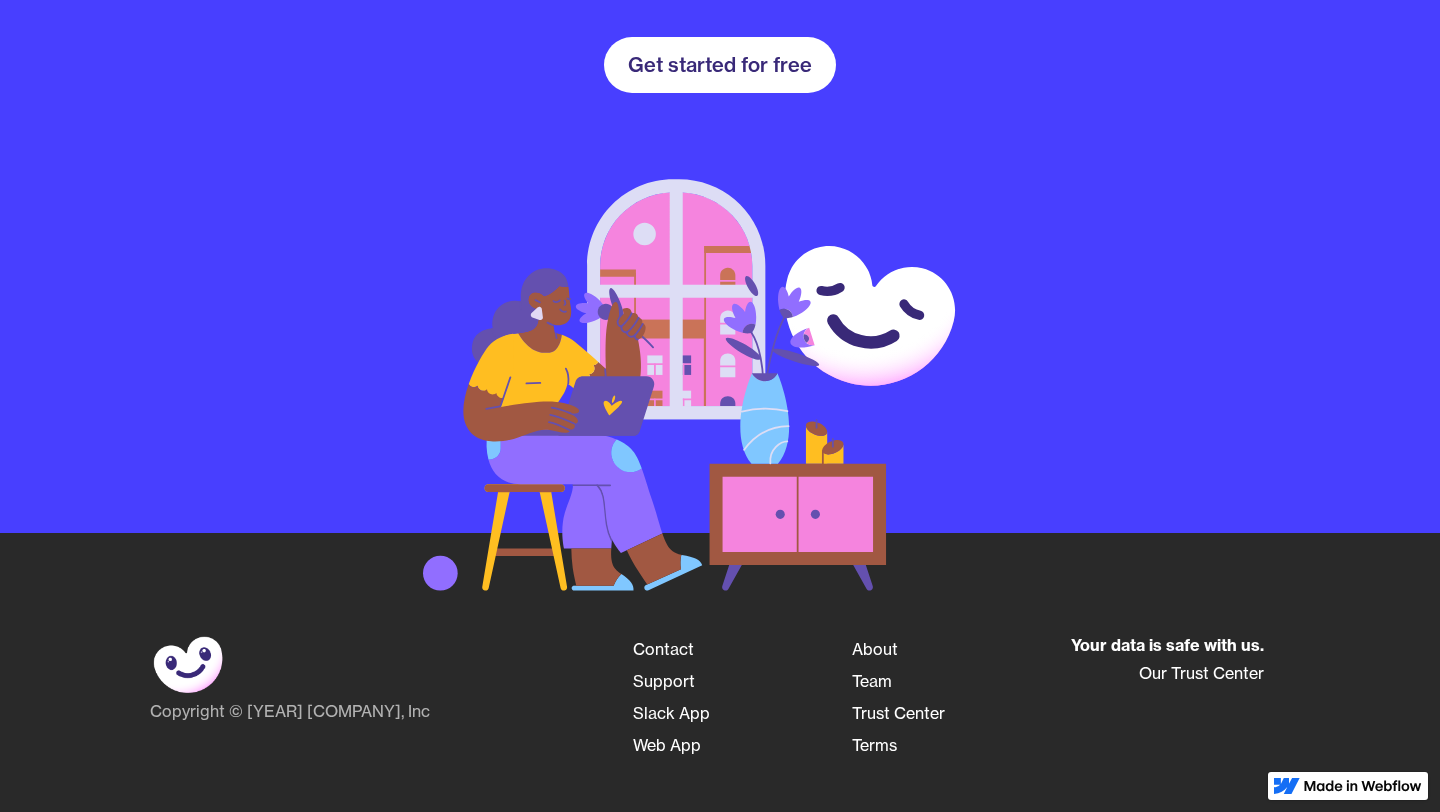 click on "Get started for free" at bounding box center (720, 65) 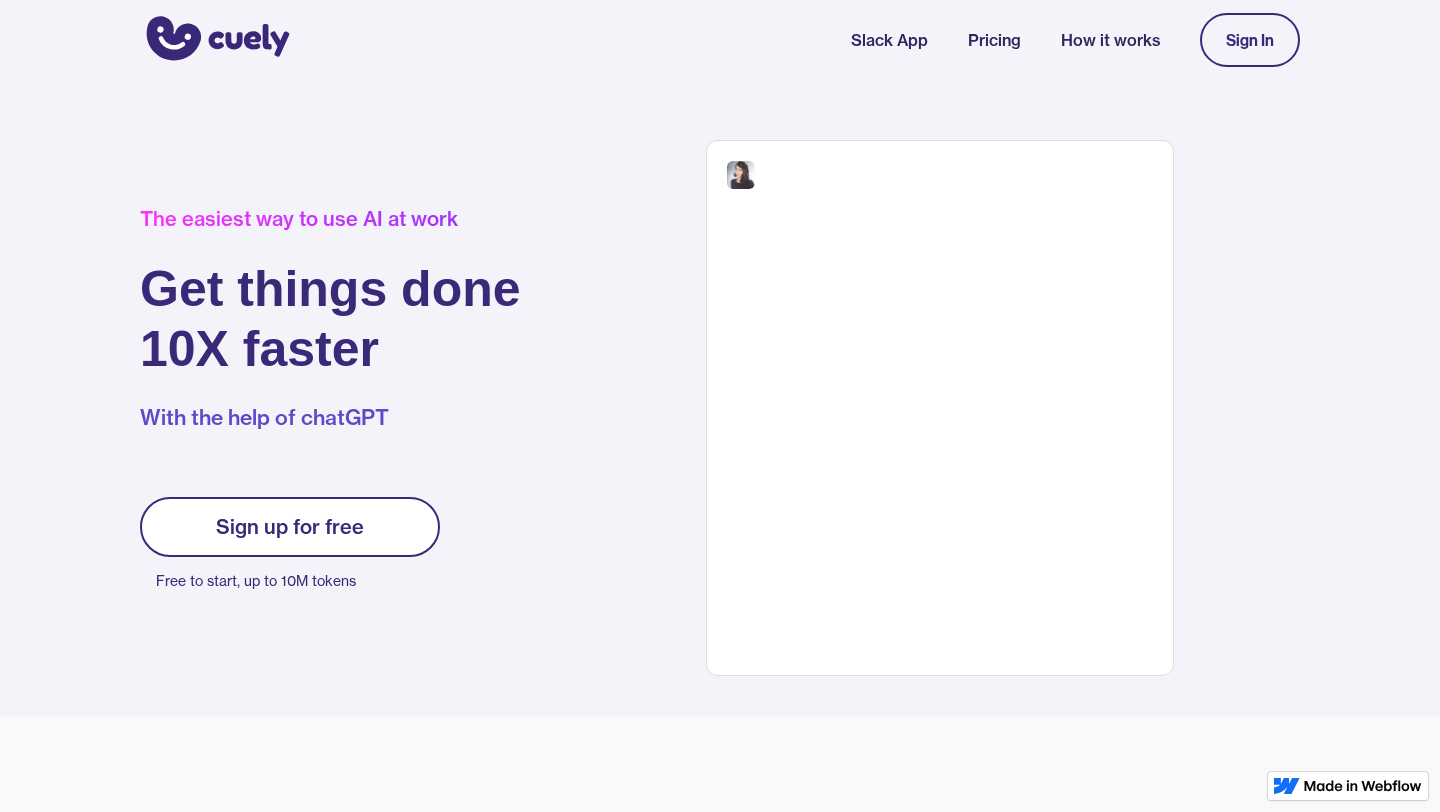 scroll, scrollTop: 0, scrollLeft: 0, axis: both 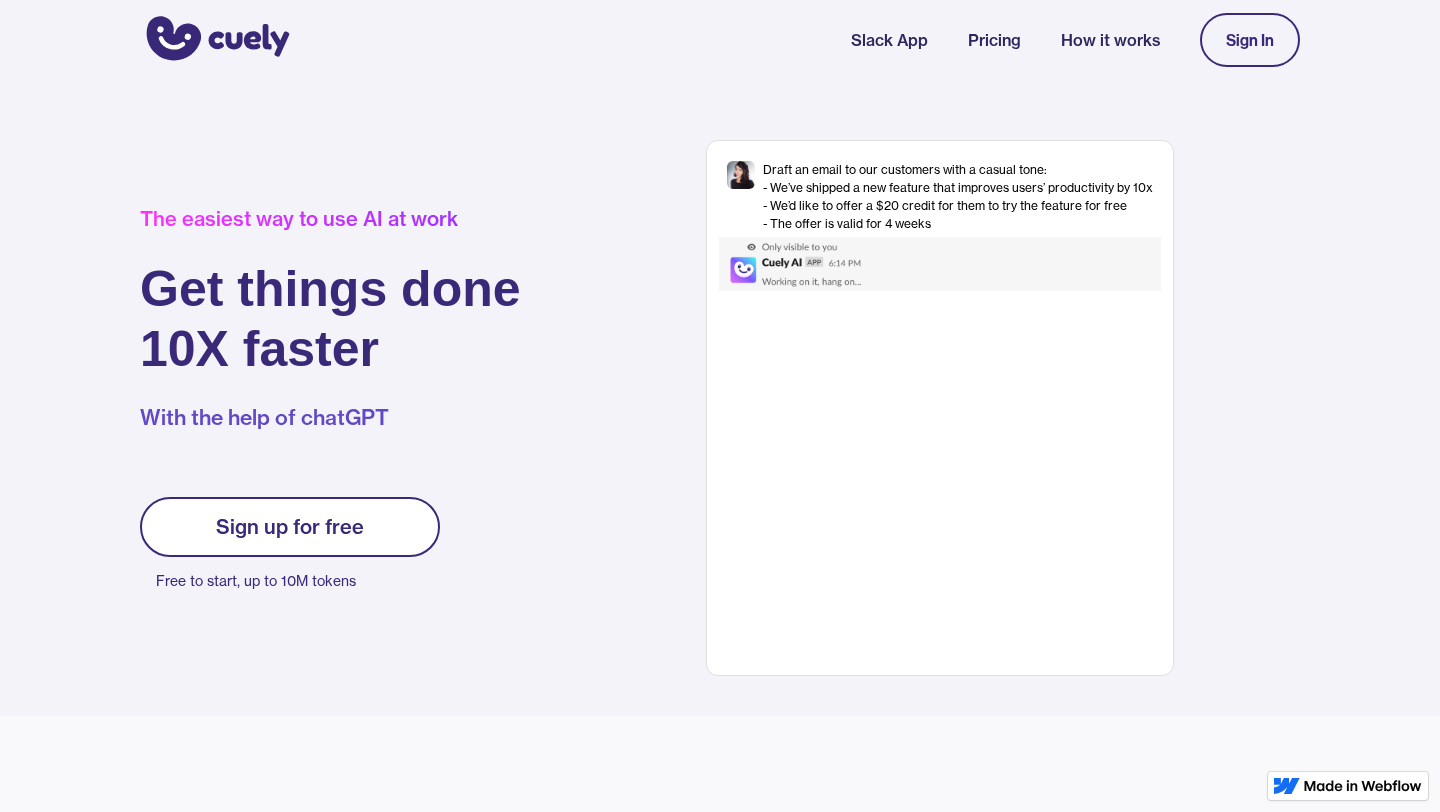 click on "Sign In" at bounding box center (1250, 40) 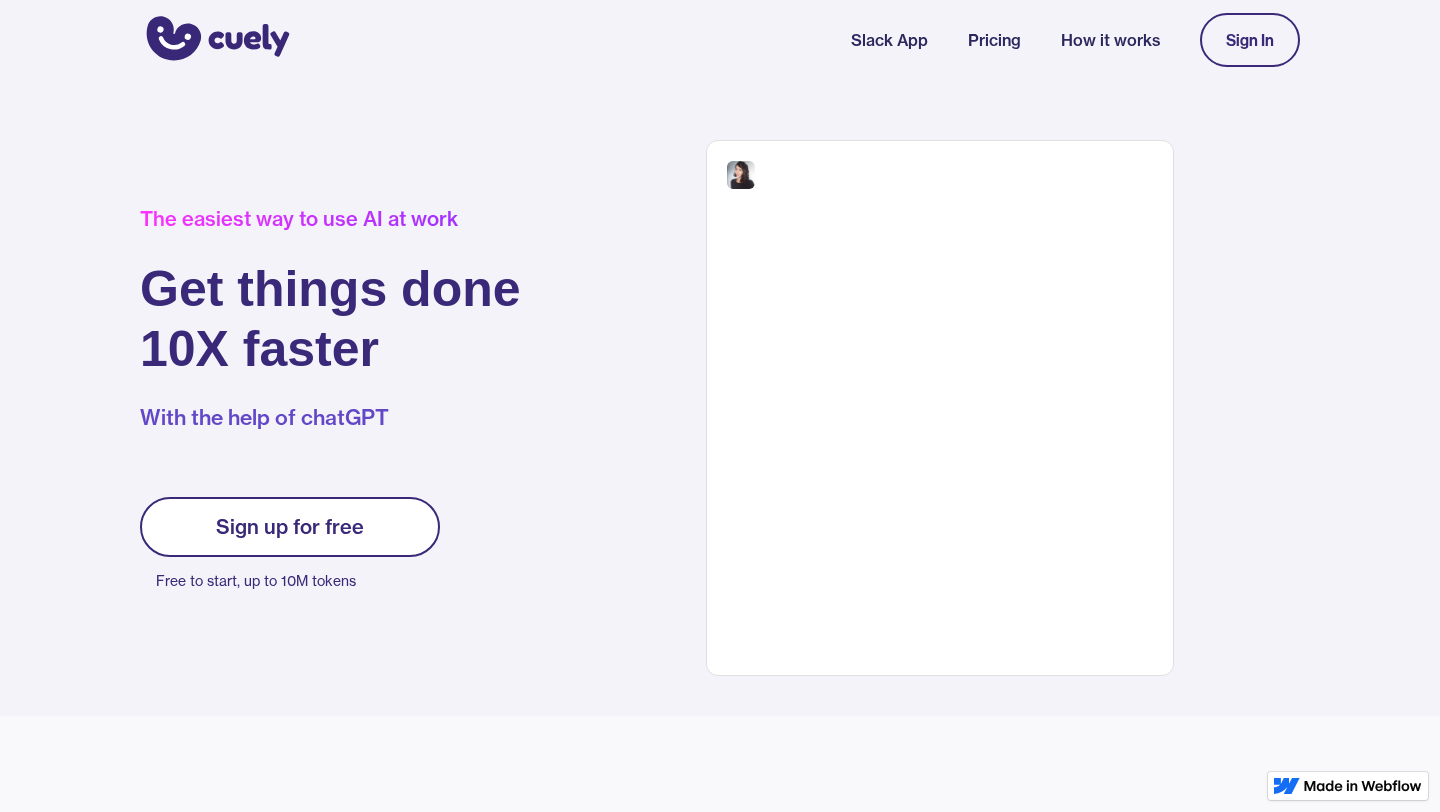 scroll, scrollTop: 0, scrollLeft: 0, axis: both 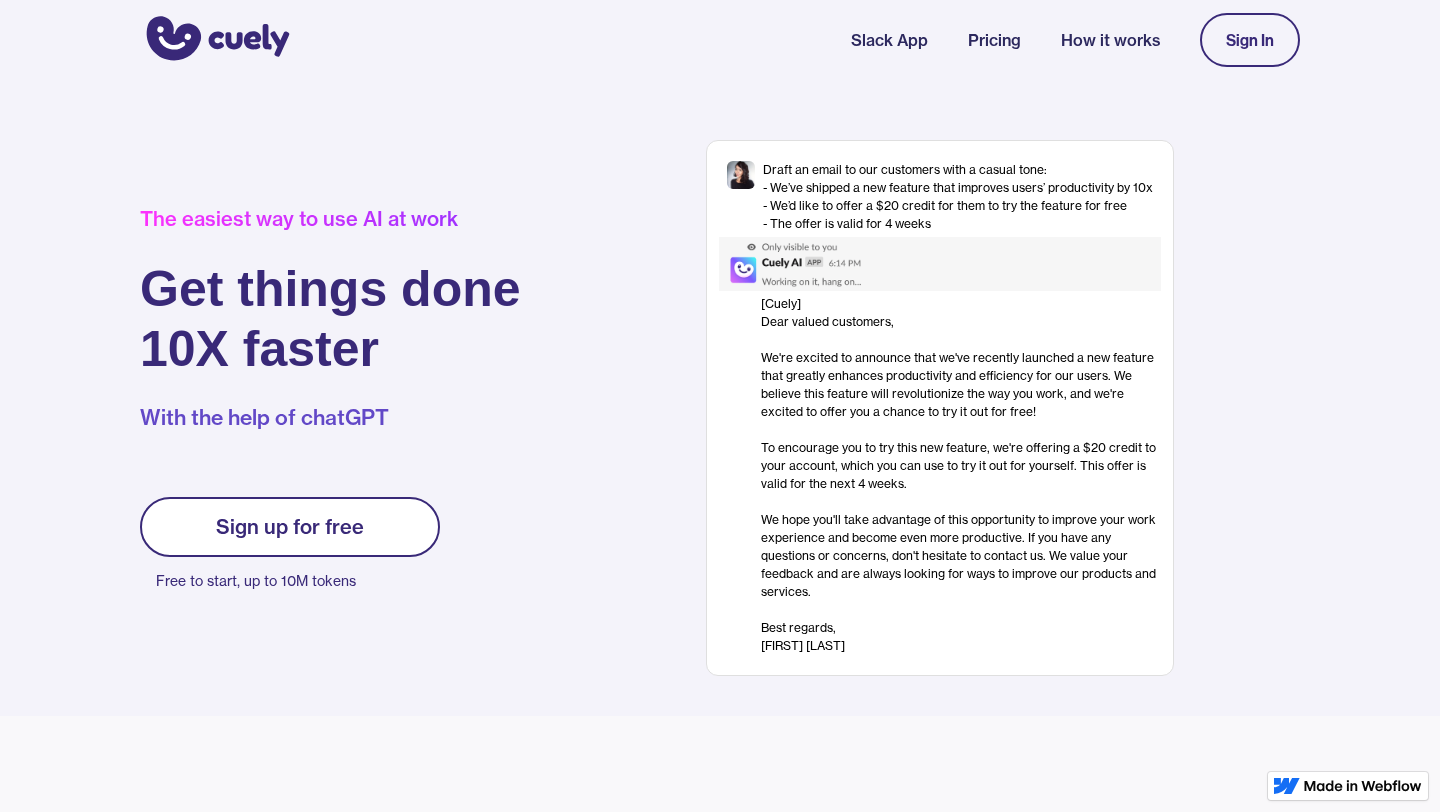 click at bounding box center [215, 40] 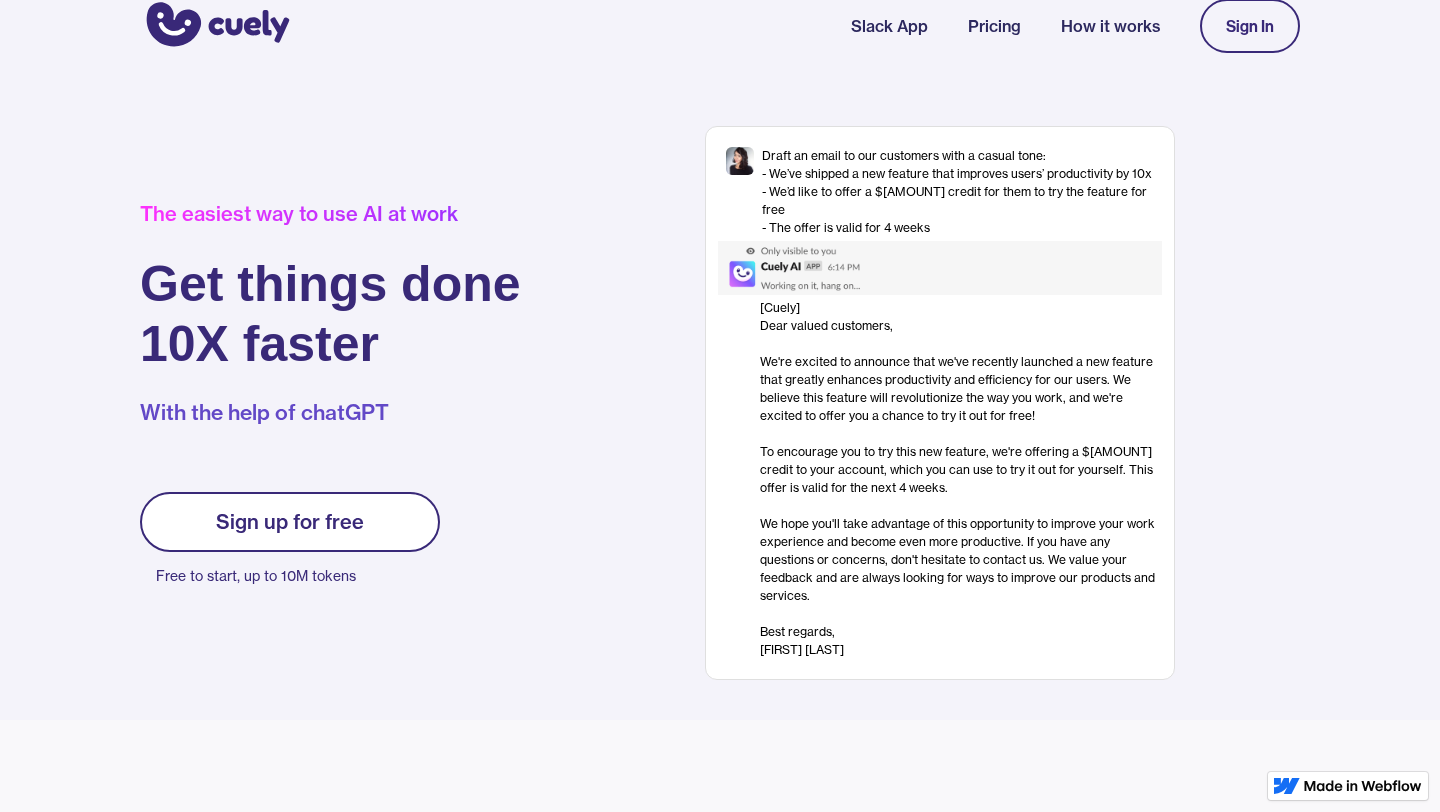 scroll, scrollTop: 0, scrollLeft: 0, axis: both 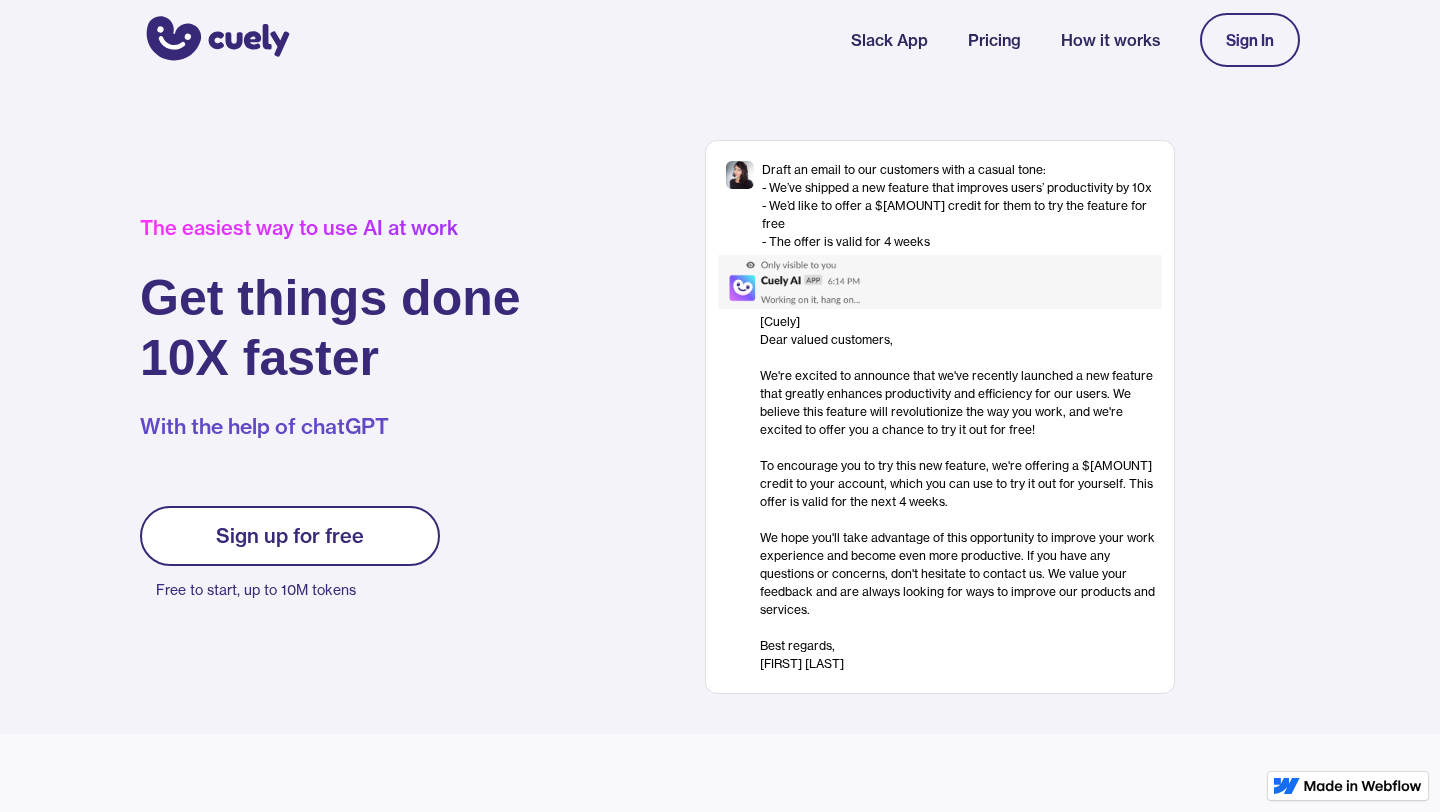 click on "Sign In" at bounding box center (1250, 40) 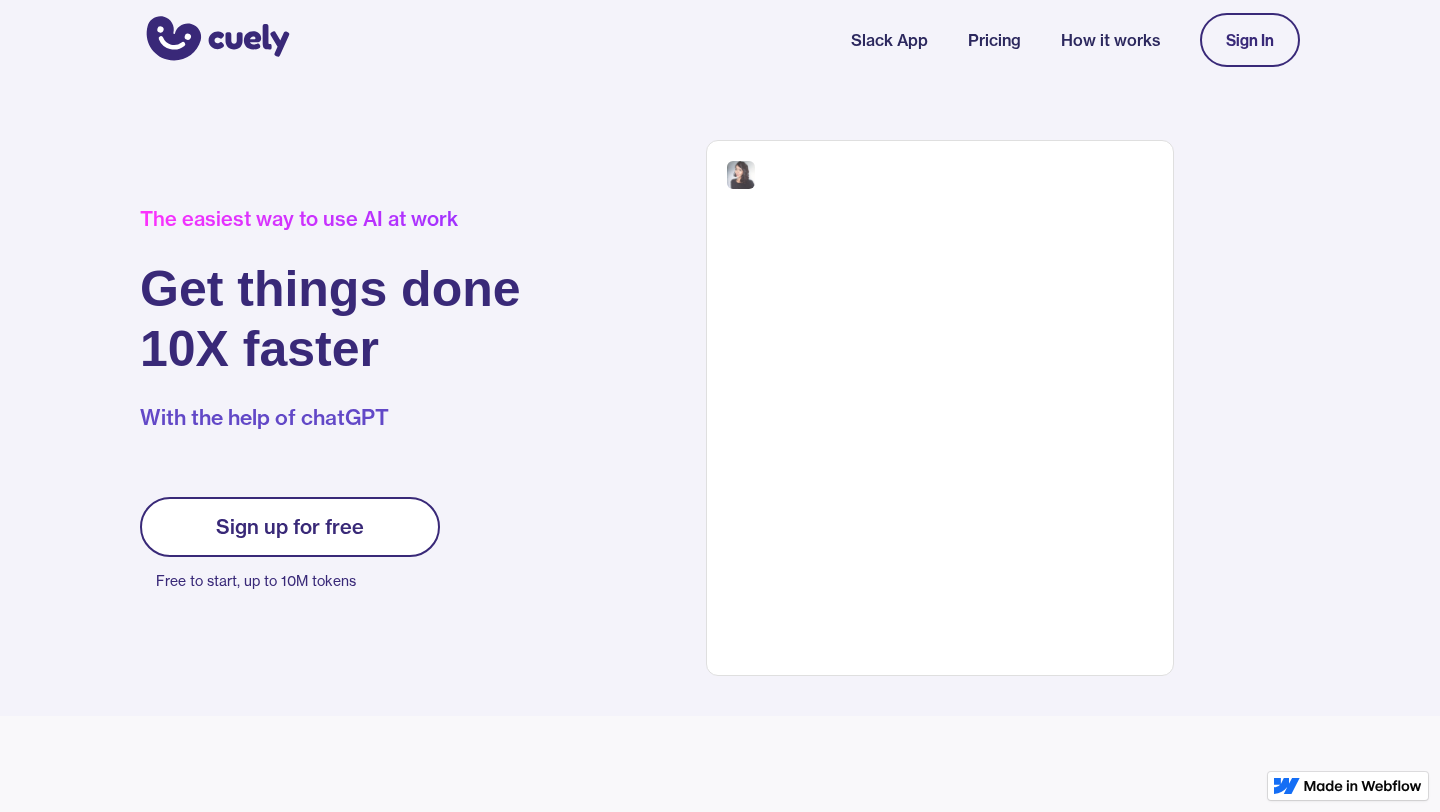 scroll, scrollTop: 0, scrollLeft: 0, axis: both 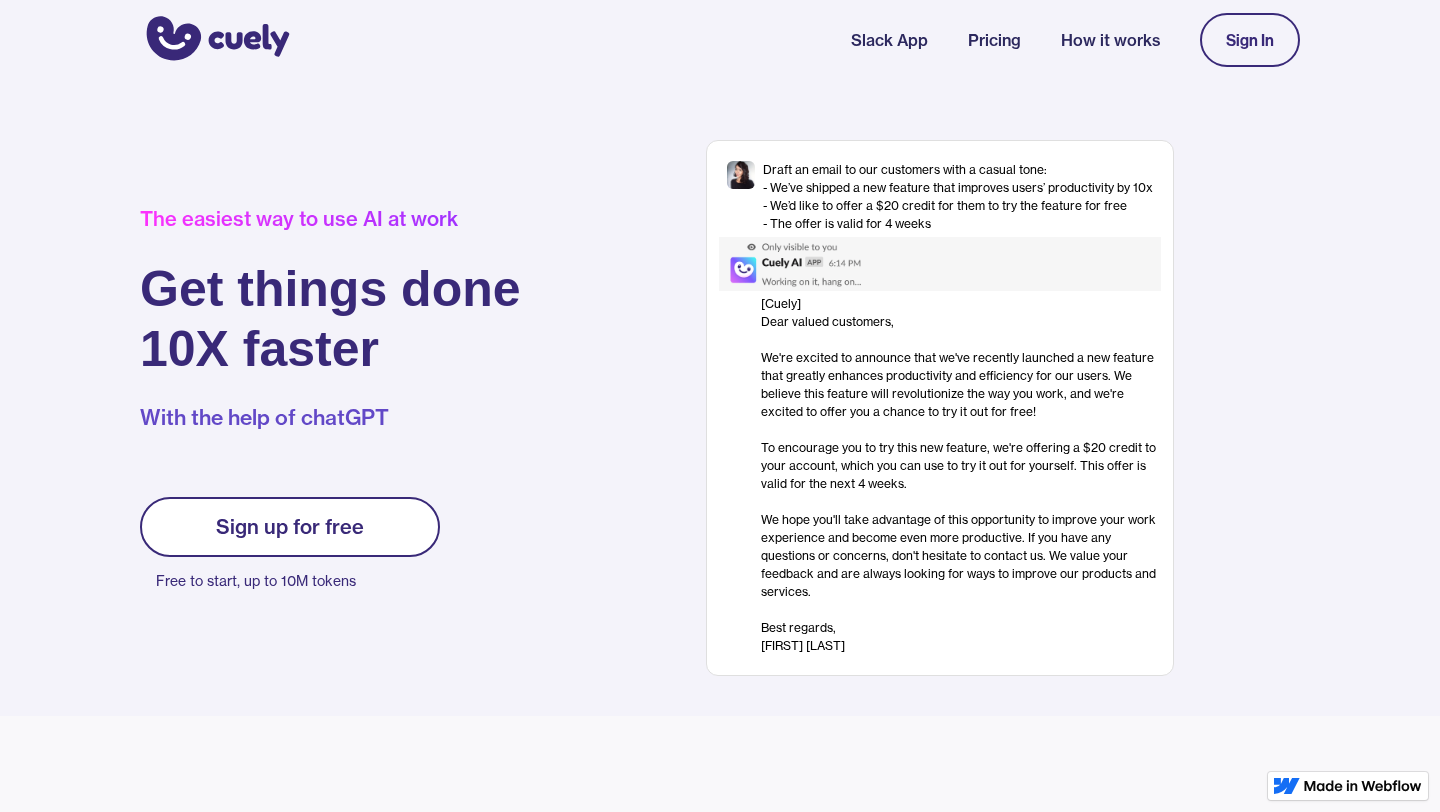 click on "Sign In" at bounding box center (1250, 40) 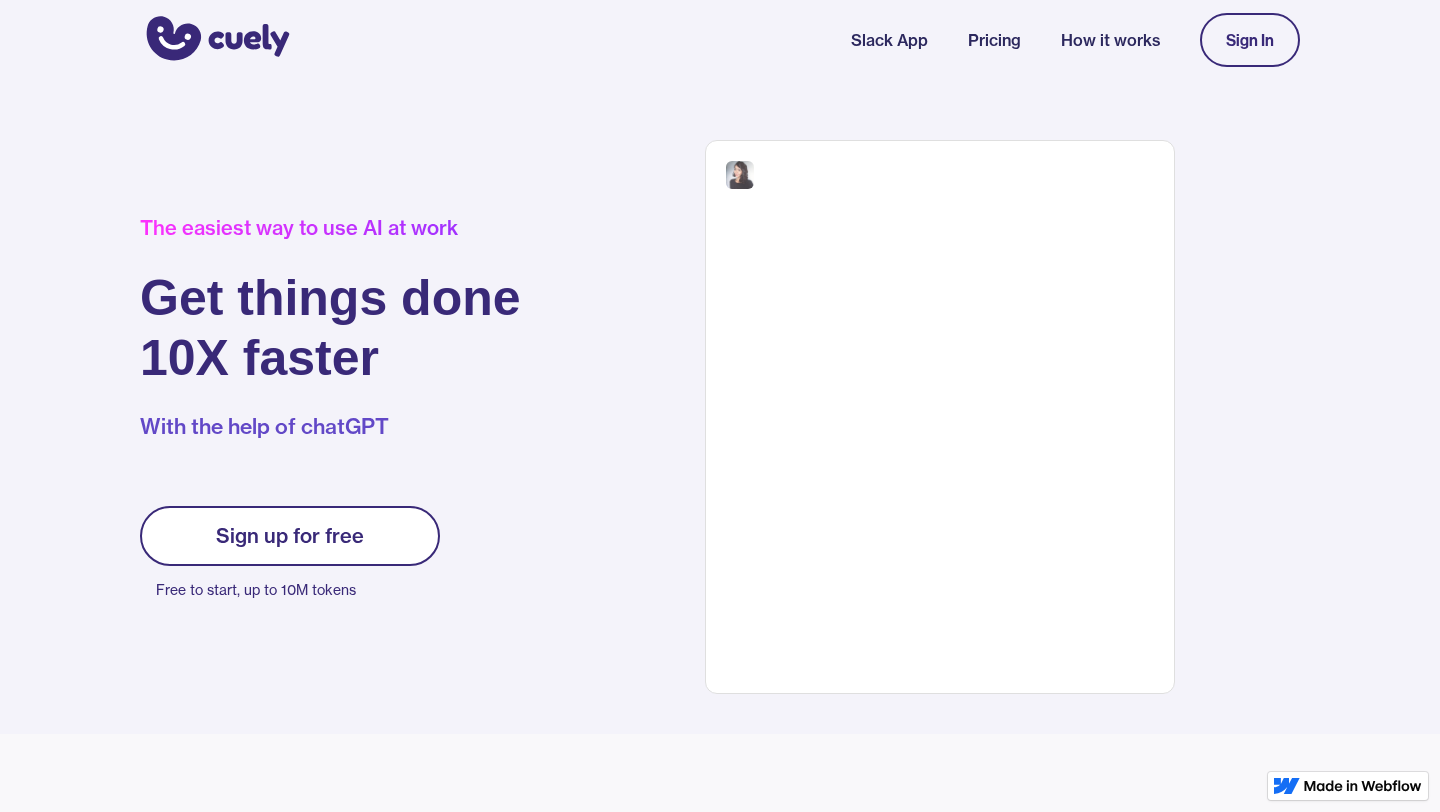 scroll, scrollTop: 0, scrollLeft: 0, axis: both 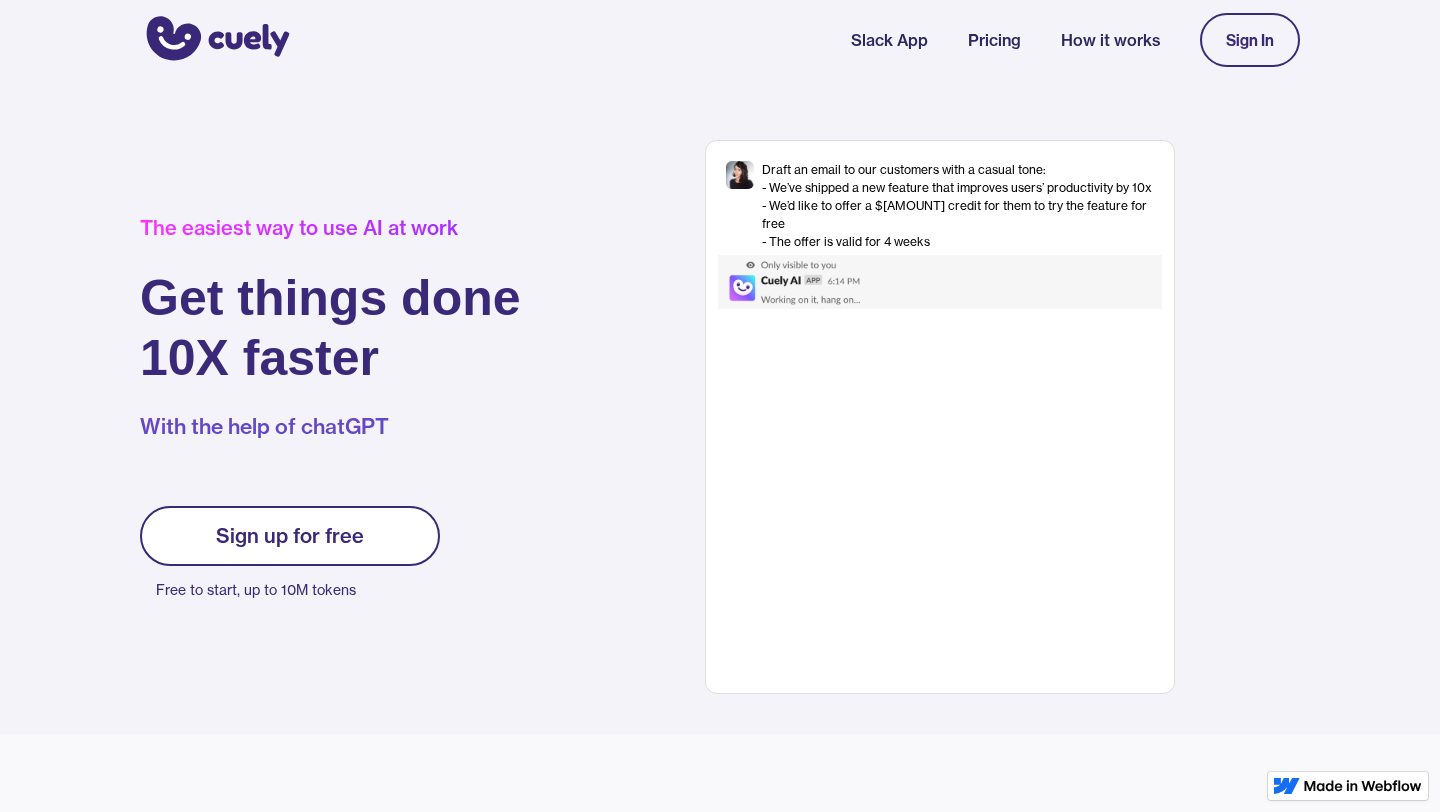 click at bounding box center [940, 282] 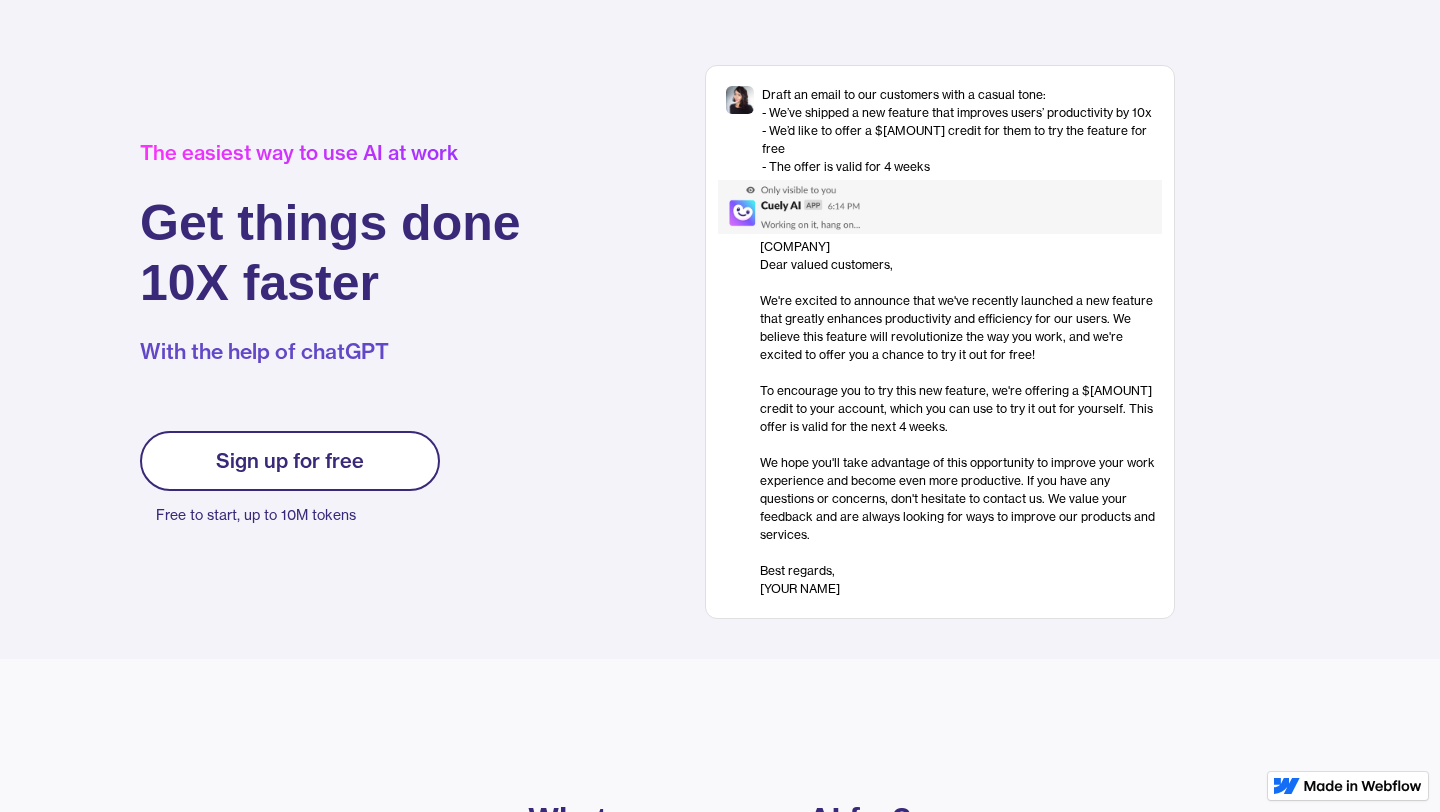 scroll, scrollTop: 72, scrollLeft: 0, axis: vertical 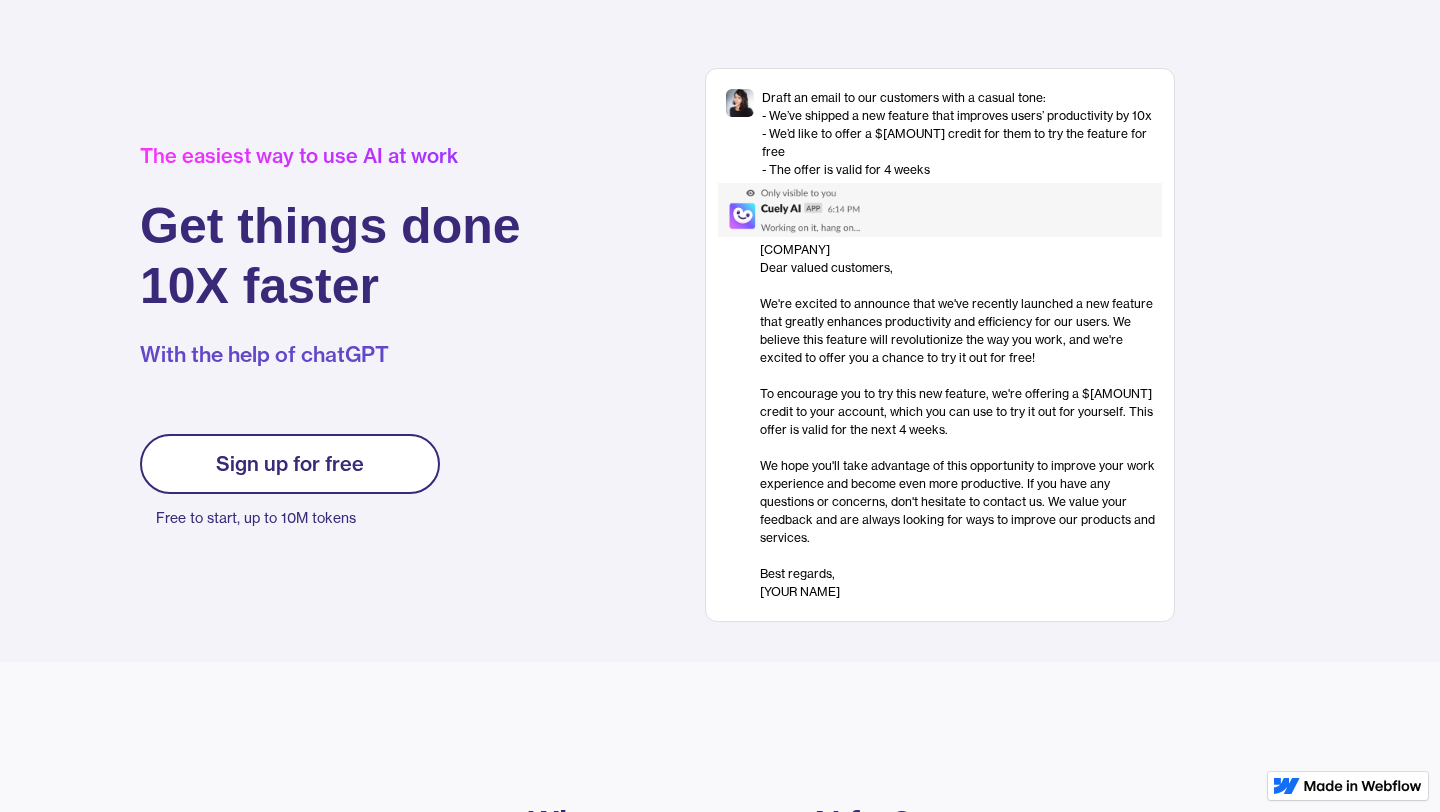 click on "Sign up for free" at bounding box center (290, 464) 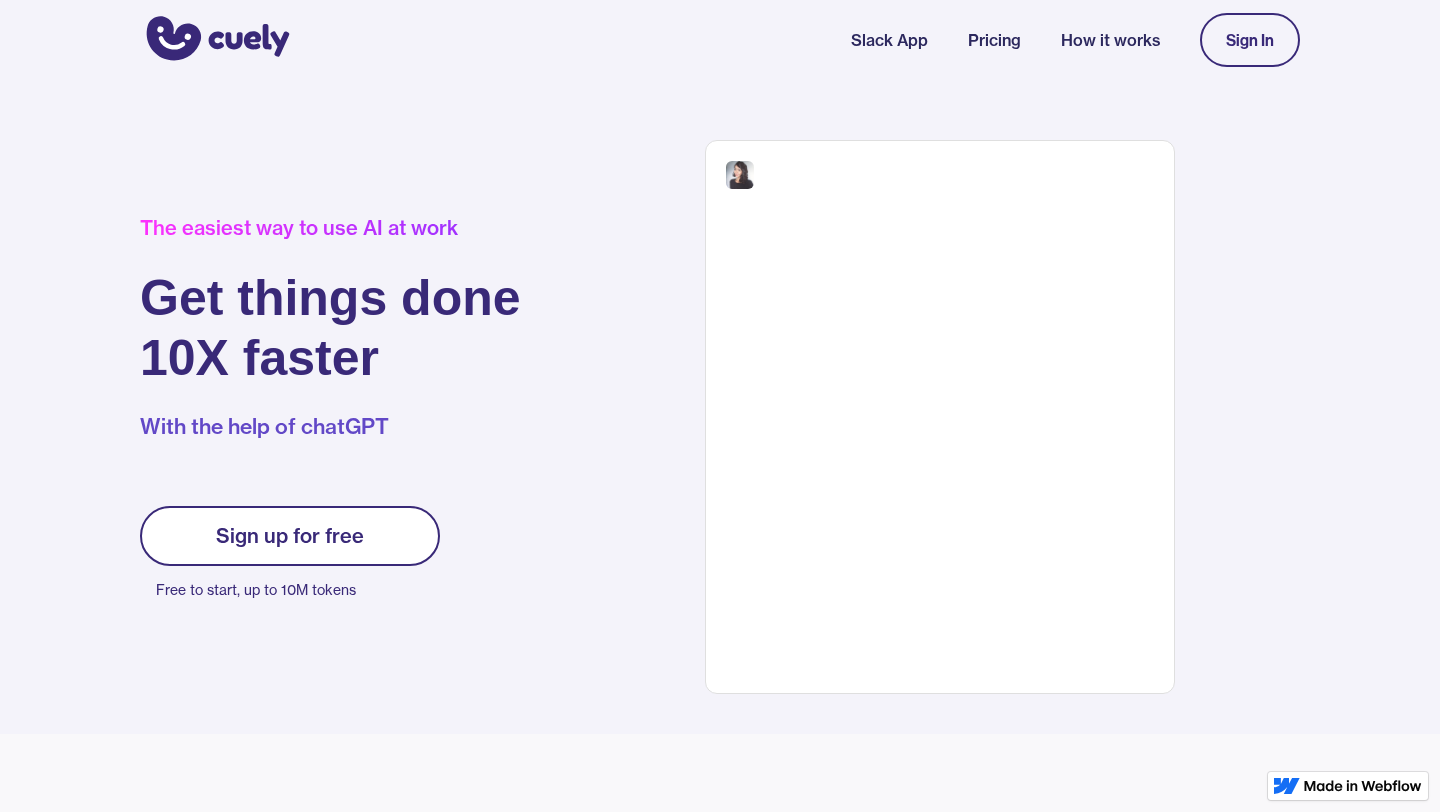 scroll, scrollTop: 0, scrollLeft: 0, axis: both 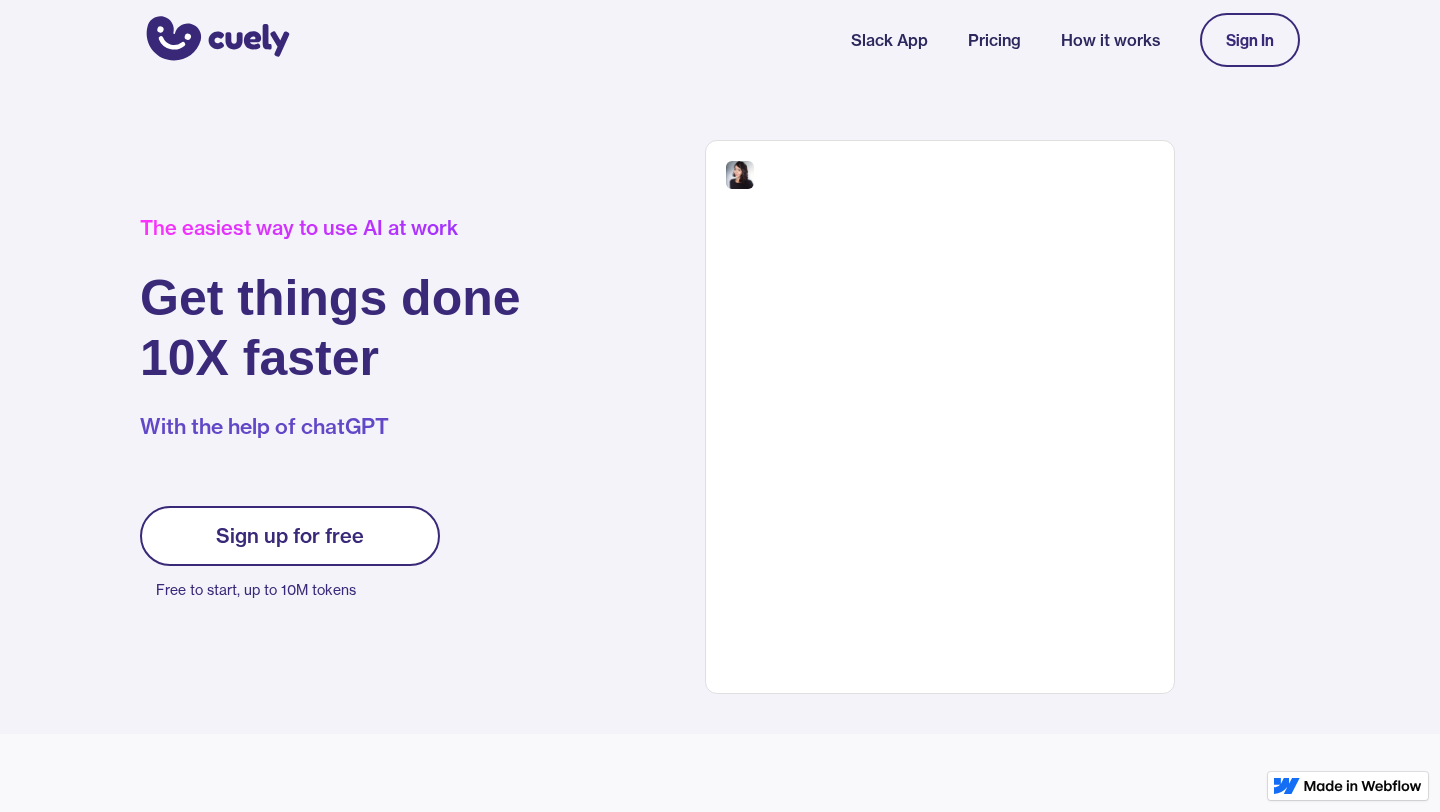 click on "Sign up for free Free to start, up to 10M tokens" at bounding box center [290, 555] 